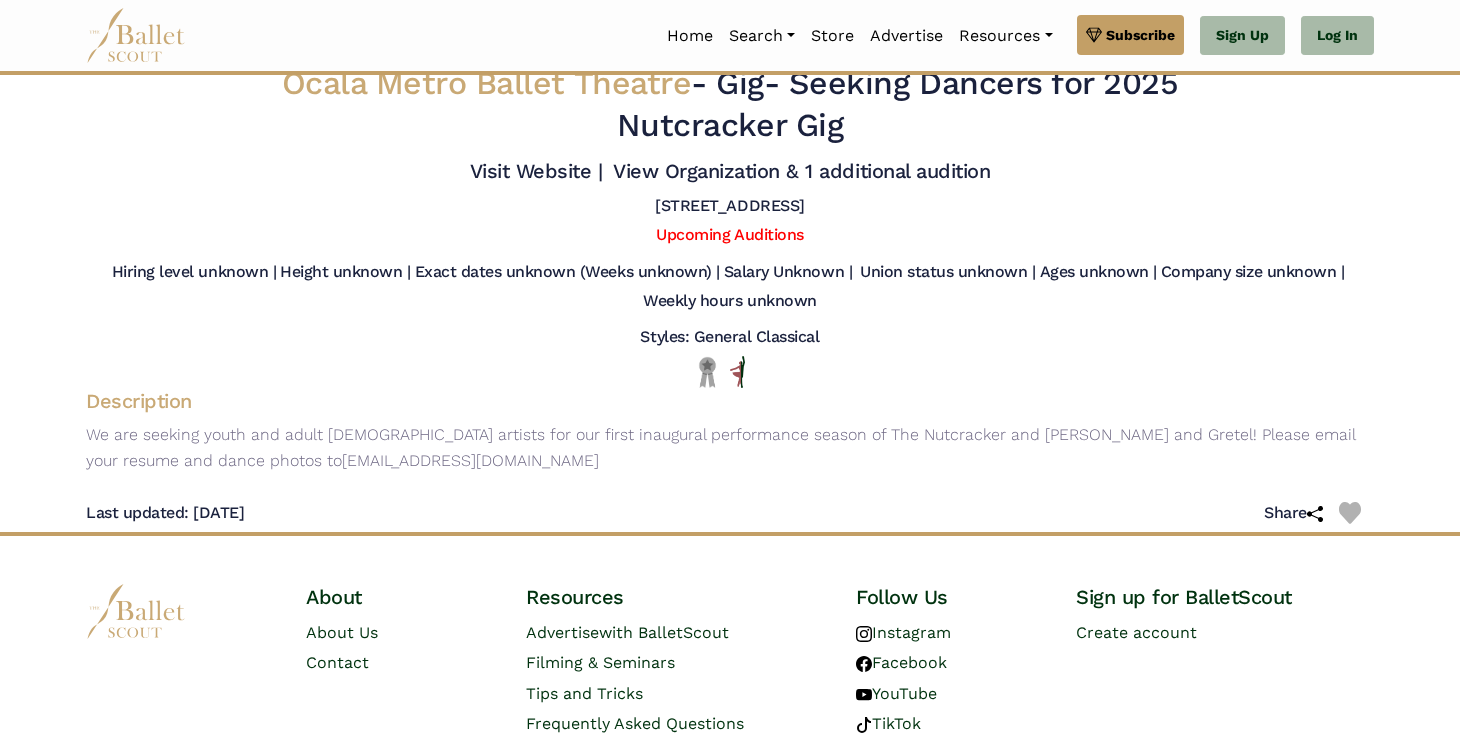 scroll, scrollTop: 0, scrollLeft: 0, axis: both 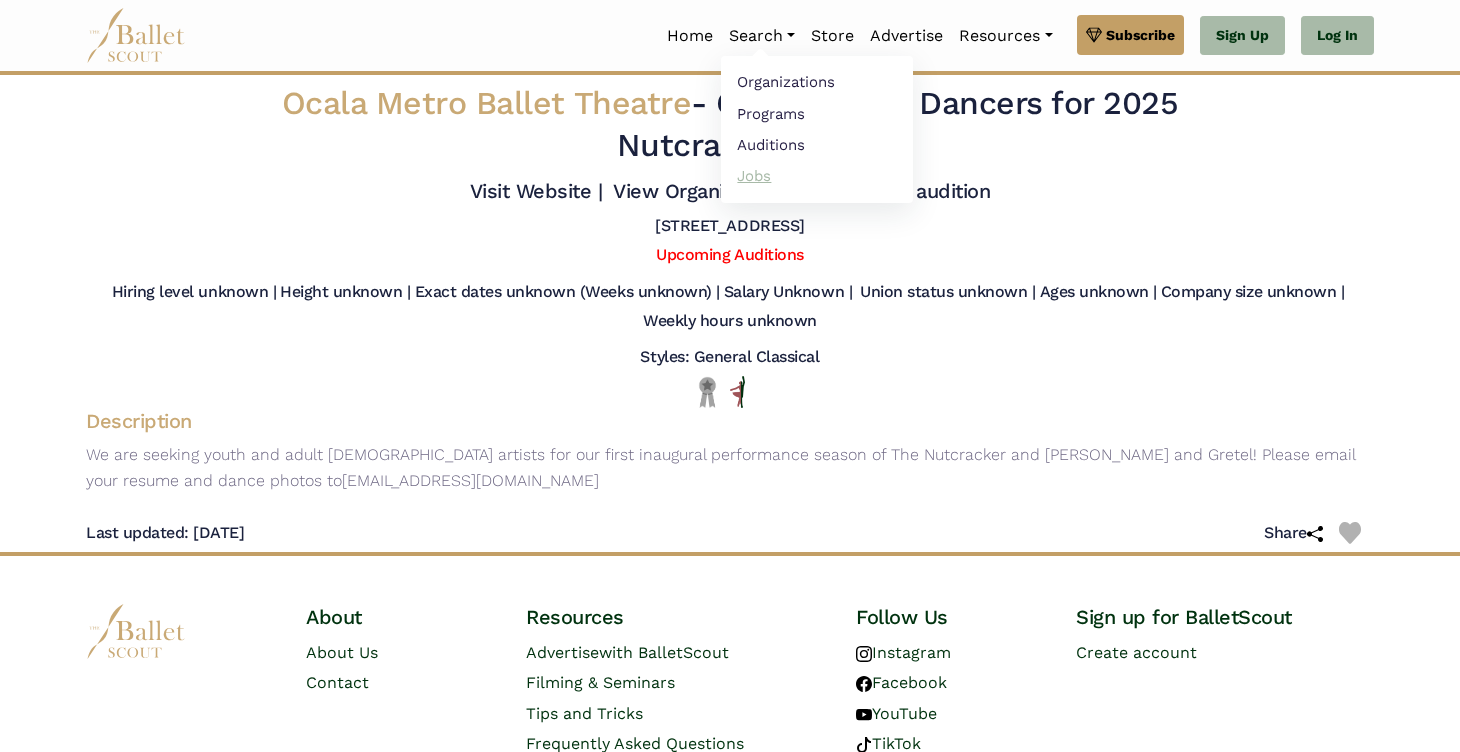 click on "Jobs" at bounding box center (817, 175) 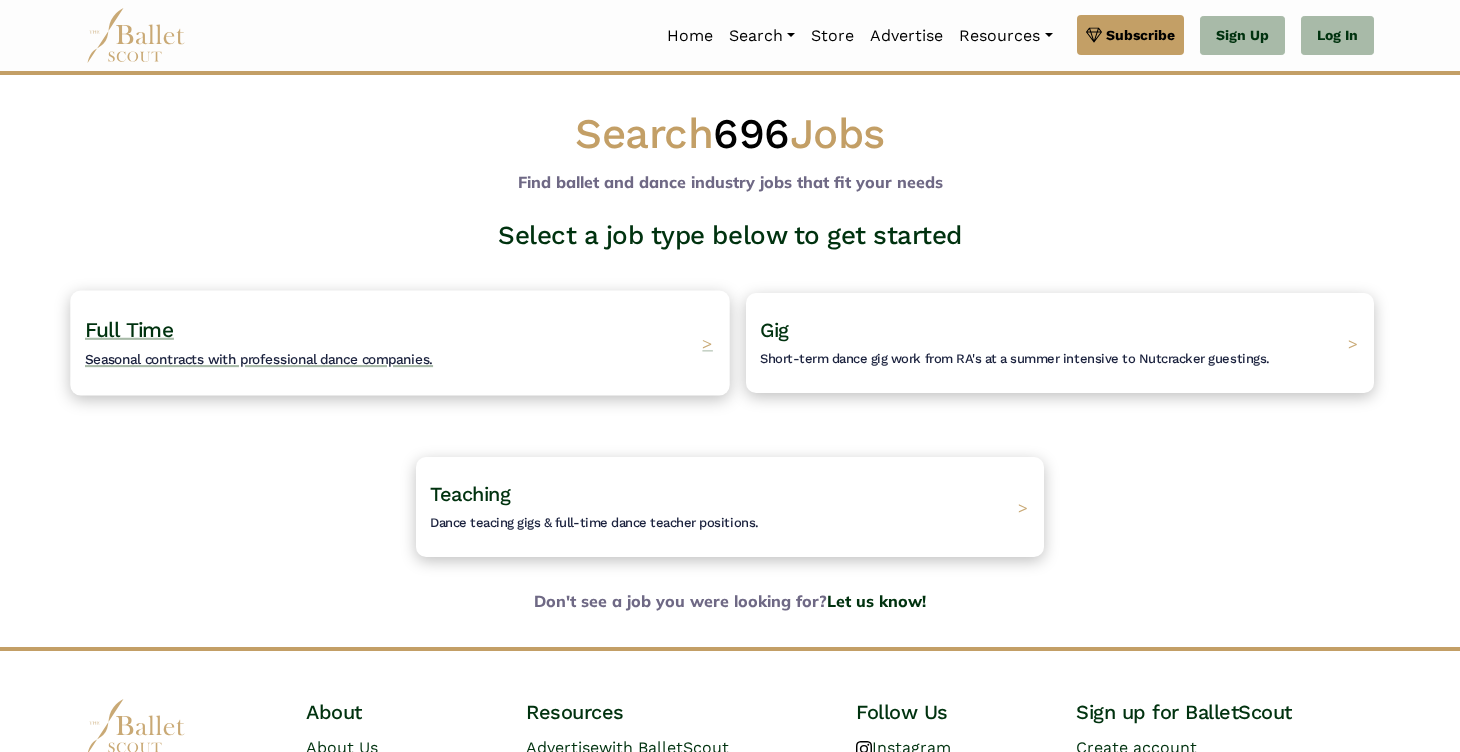 scroll, scrollTop: 136, scrollLeft: 0, axis: vertical 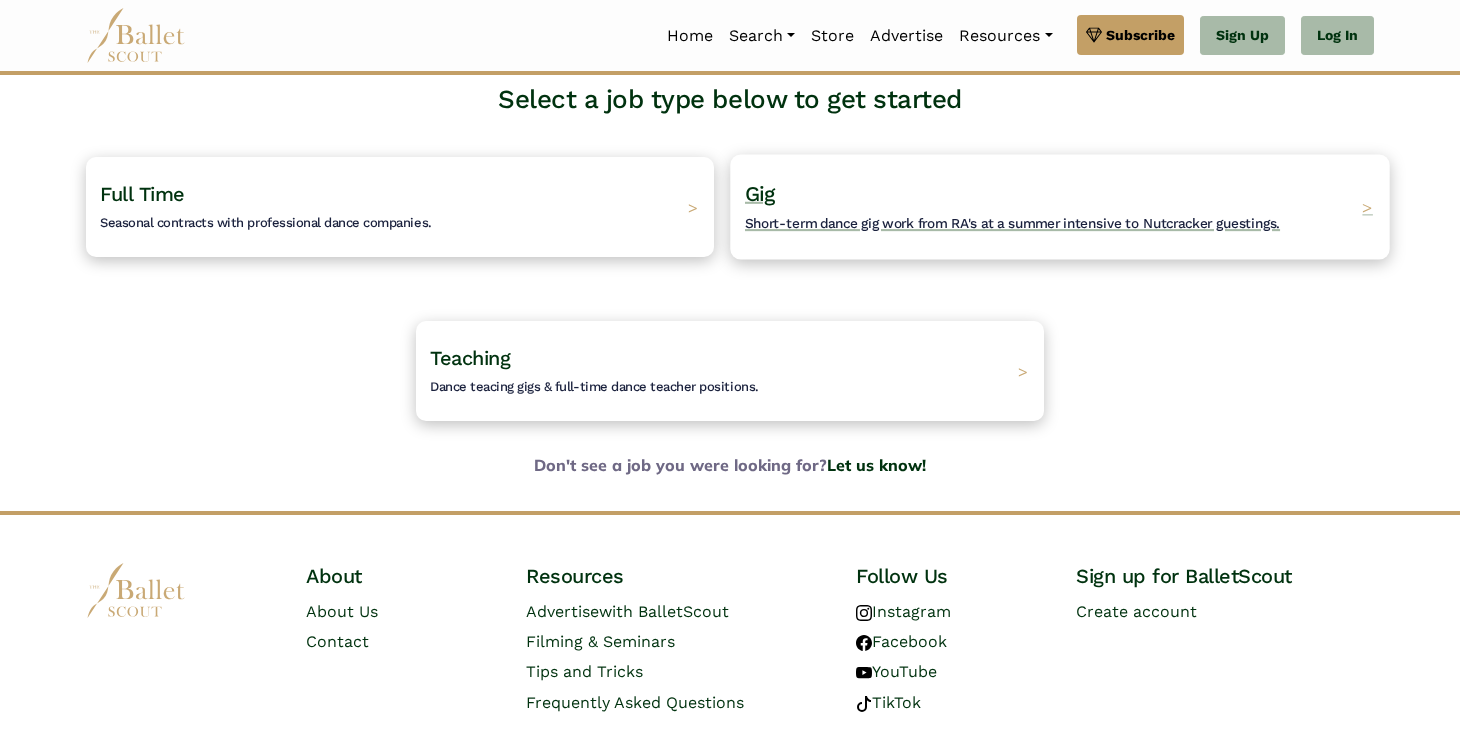 click on "Gig Short-term dance gig
work from RA's at a summer intensive to Nutcracker guestings.
>" at bounding box center (1059, 206) 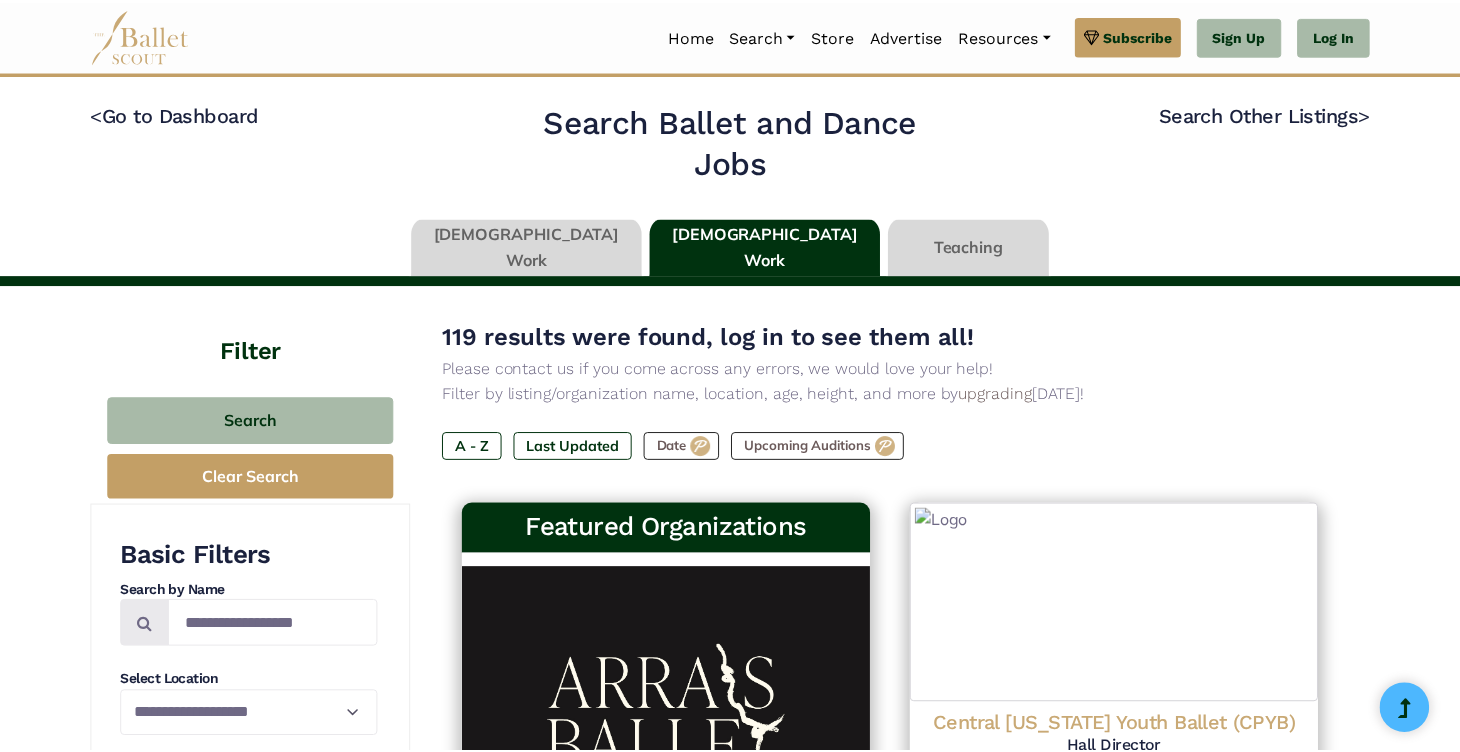 scroll, scrollTop: 0, scrollLeft: 0, axis: both 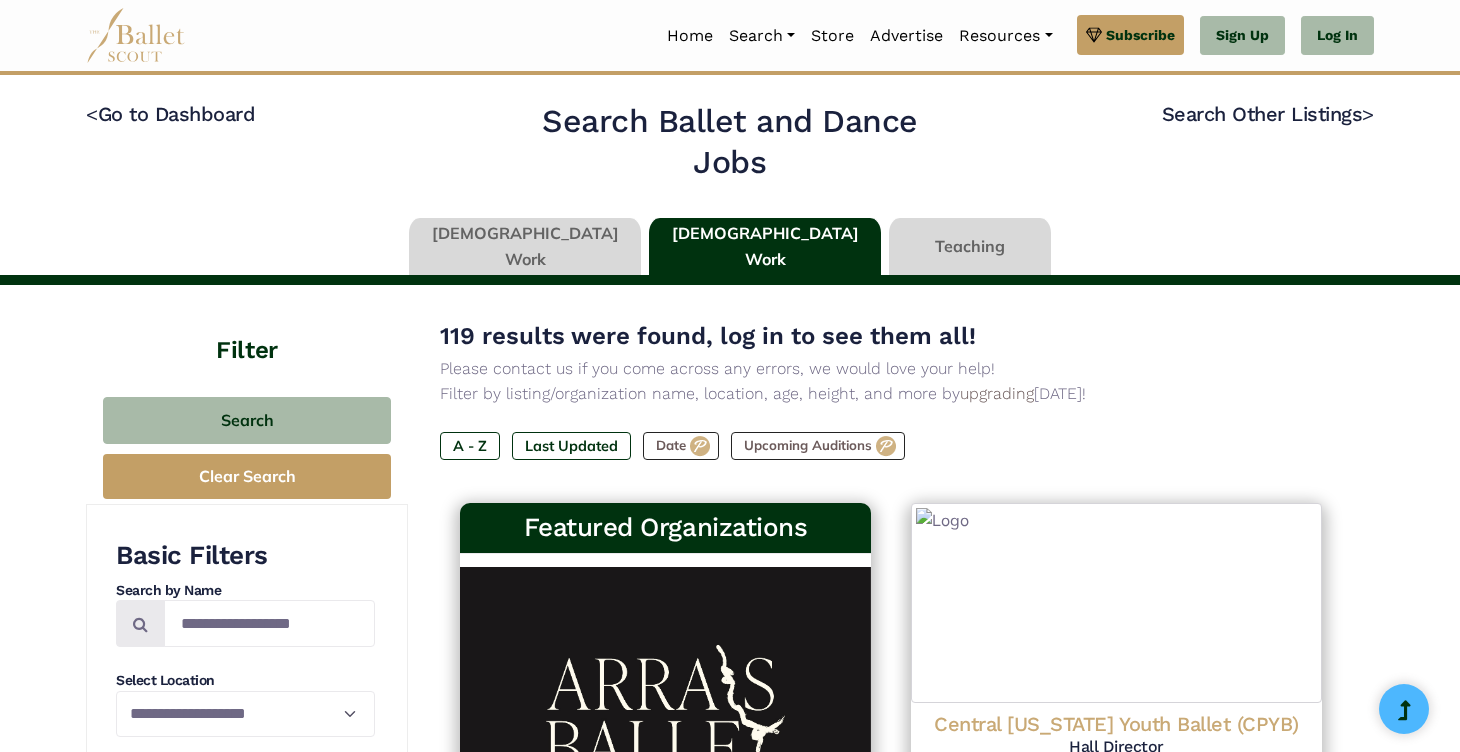 type on "******" 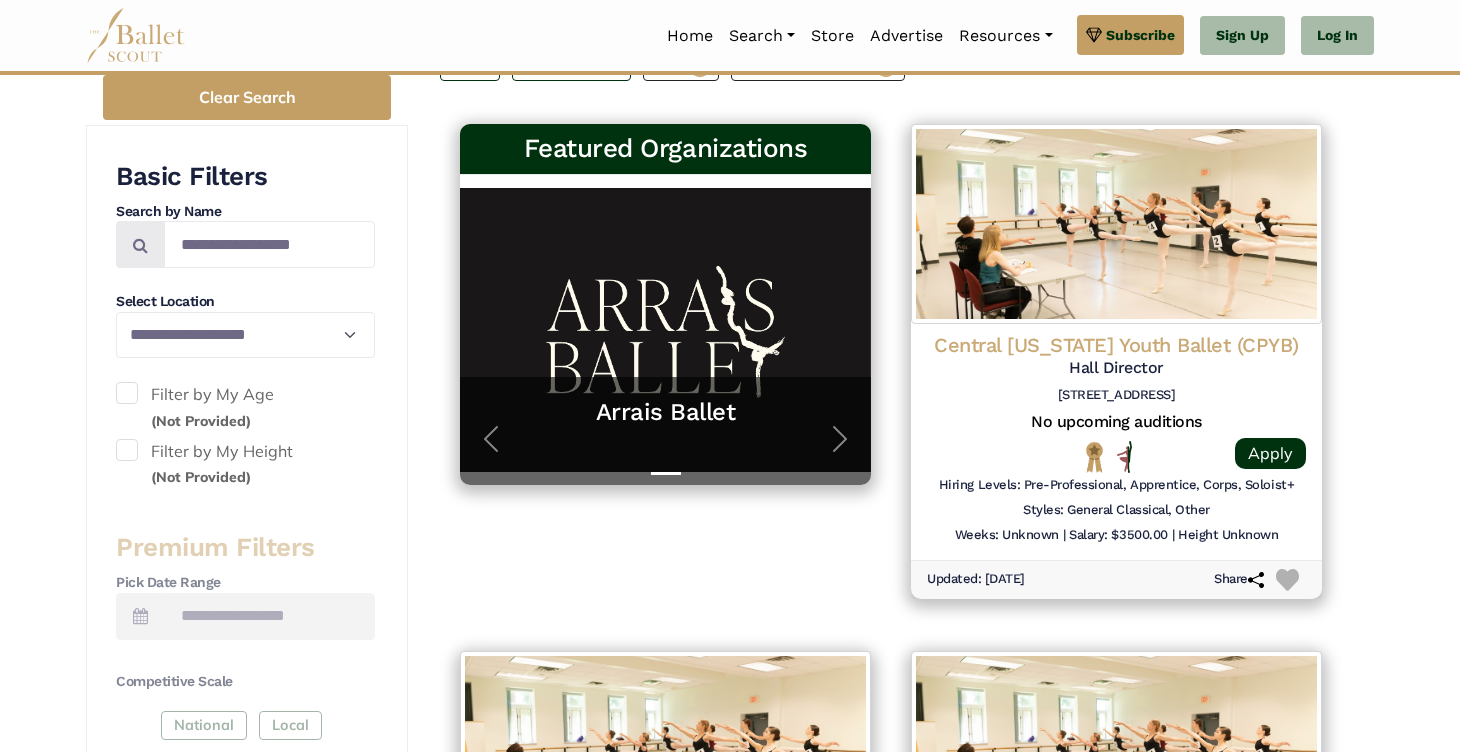 scroll, scrollTop: 387, scrollLeft: 0, axis: vertical 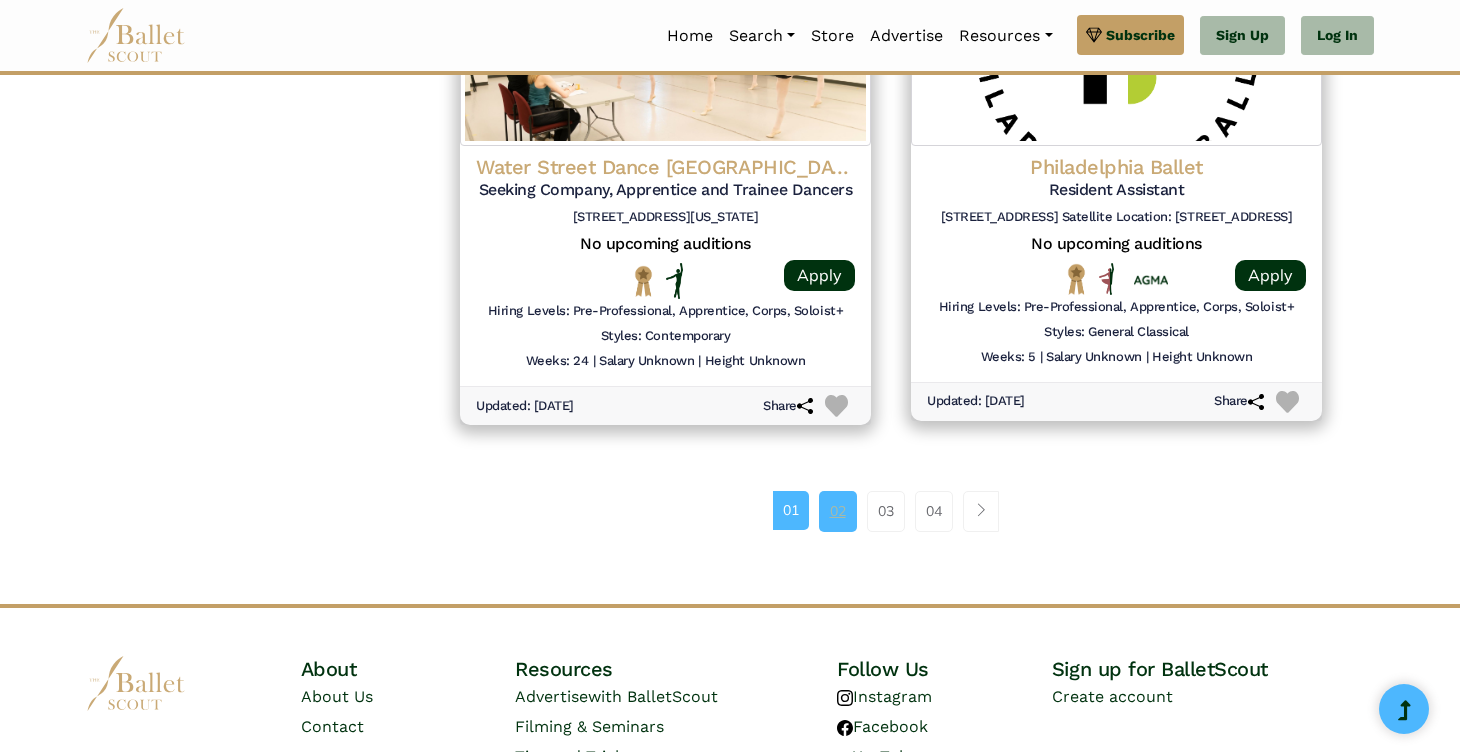 click on "02" at bounding box center [838, 511] 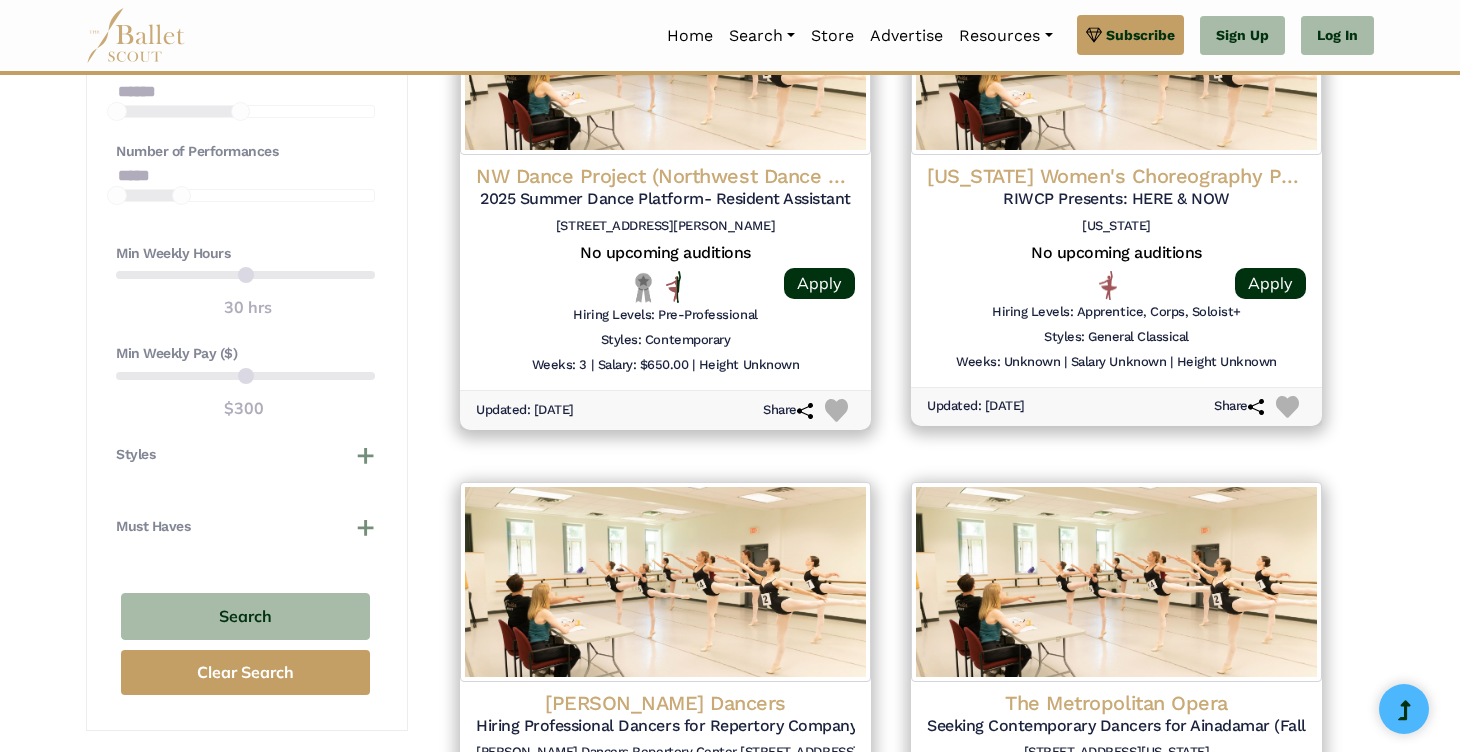 scroll, scrollTop: 0, scrollLeft: 0, axis: both 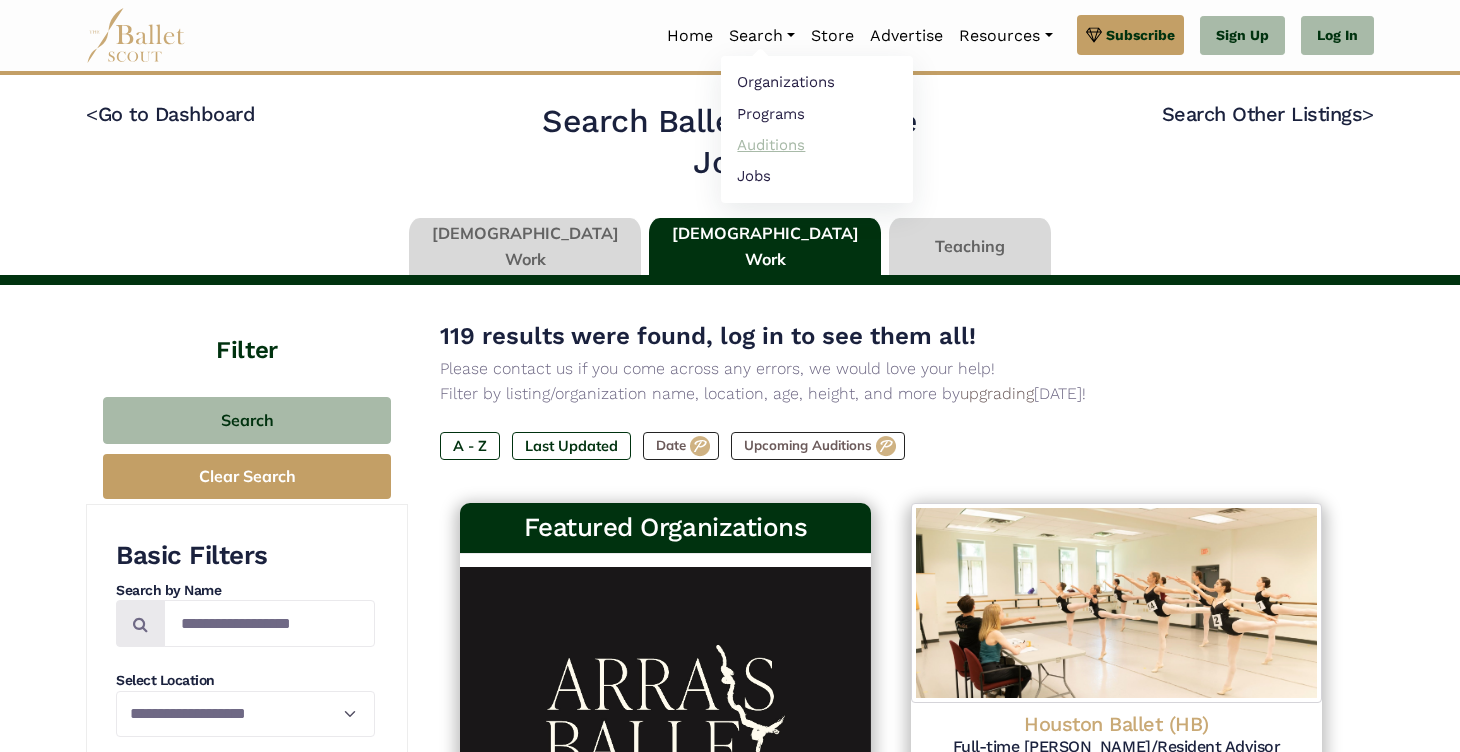 click on "Auditions" at bounding box center [817, 144] 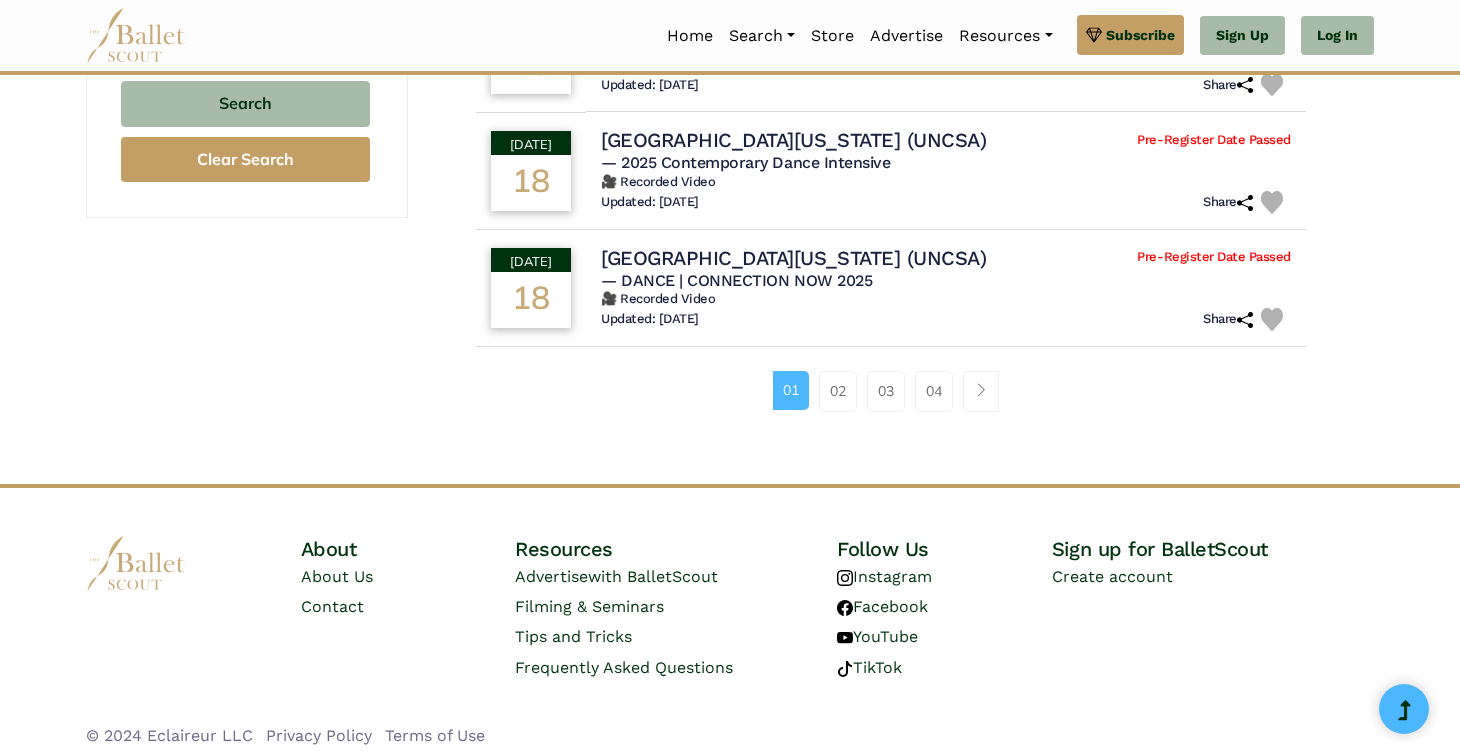 scroll, scrollTop: 1390, scrollLeft: 0, axis: vertical 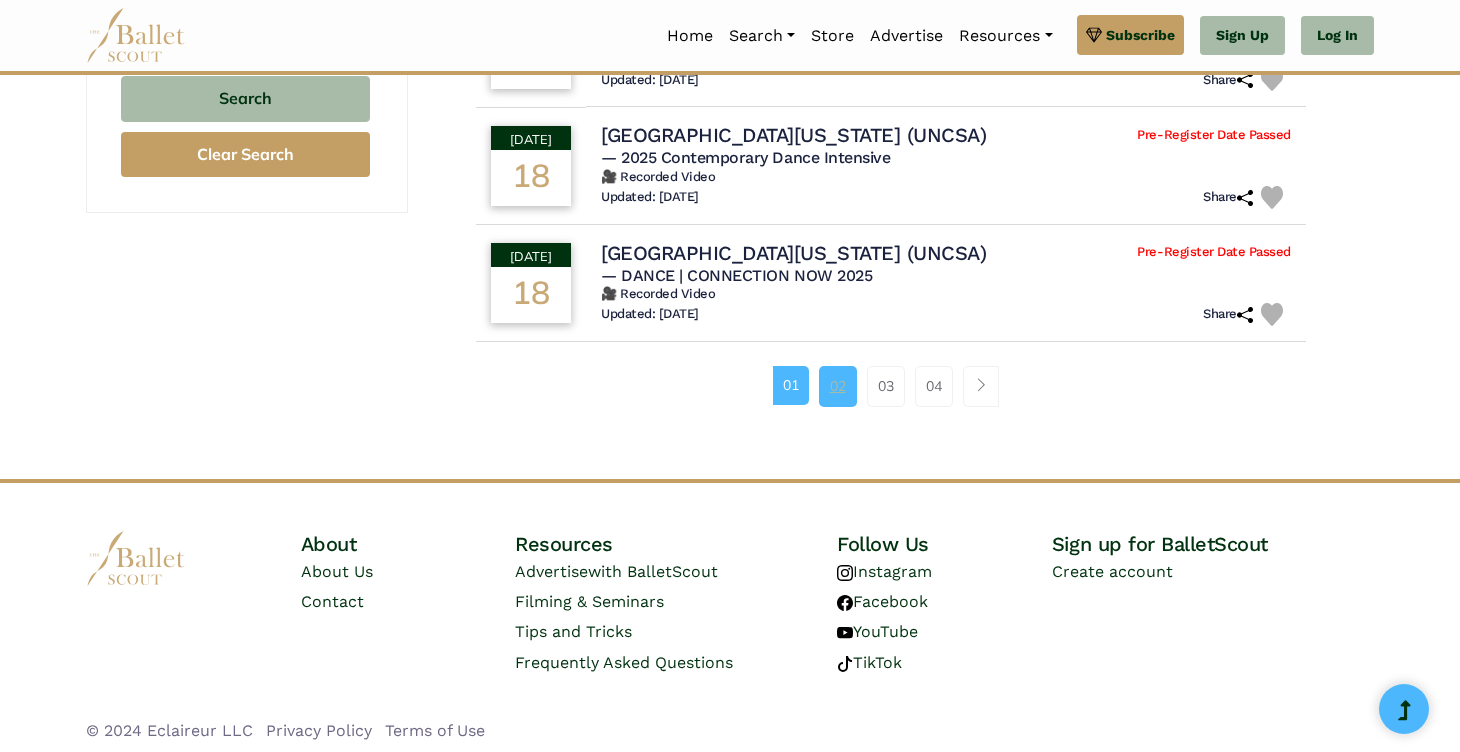 click on "02" at bounding box center (838, 386) 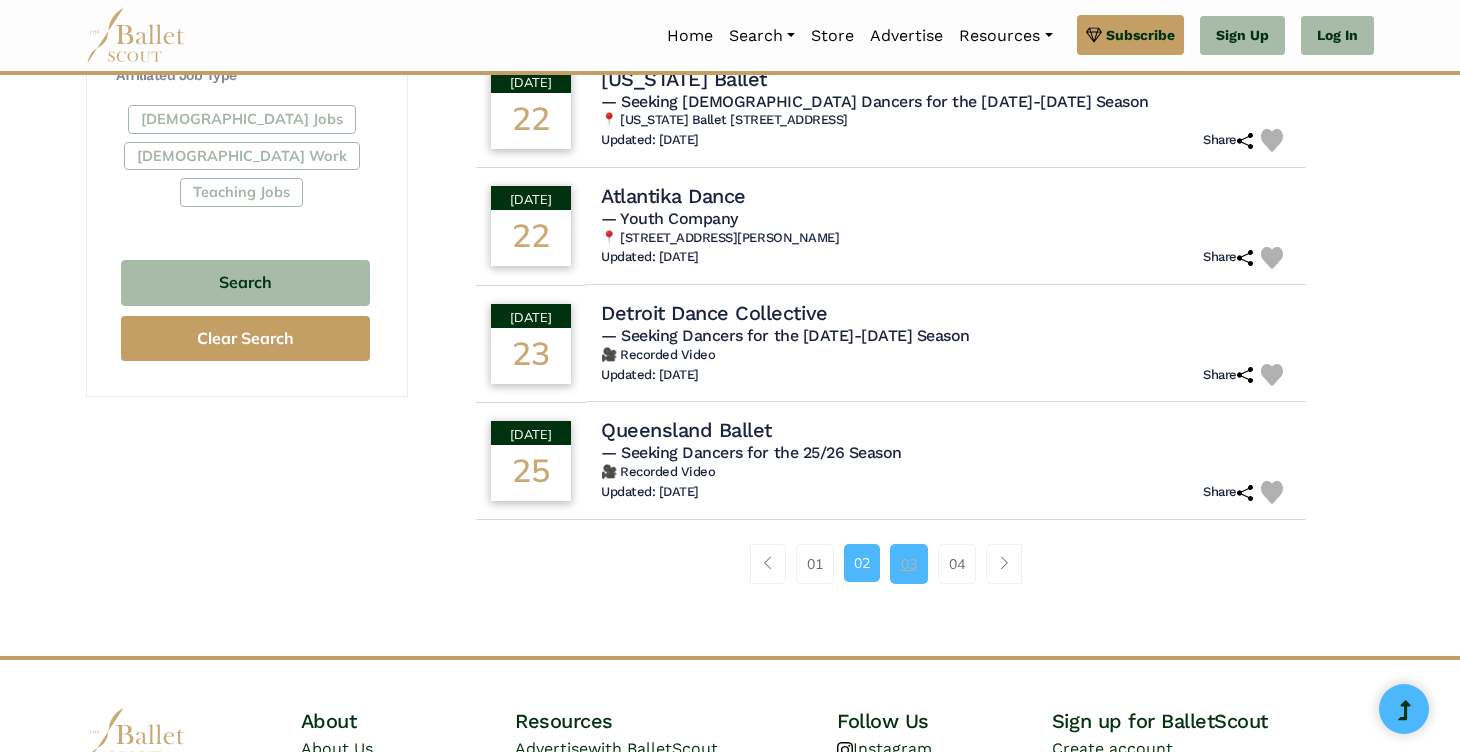 scroll, scrollTop: 1209, scrollLeft: 0, axis: vertical 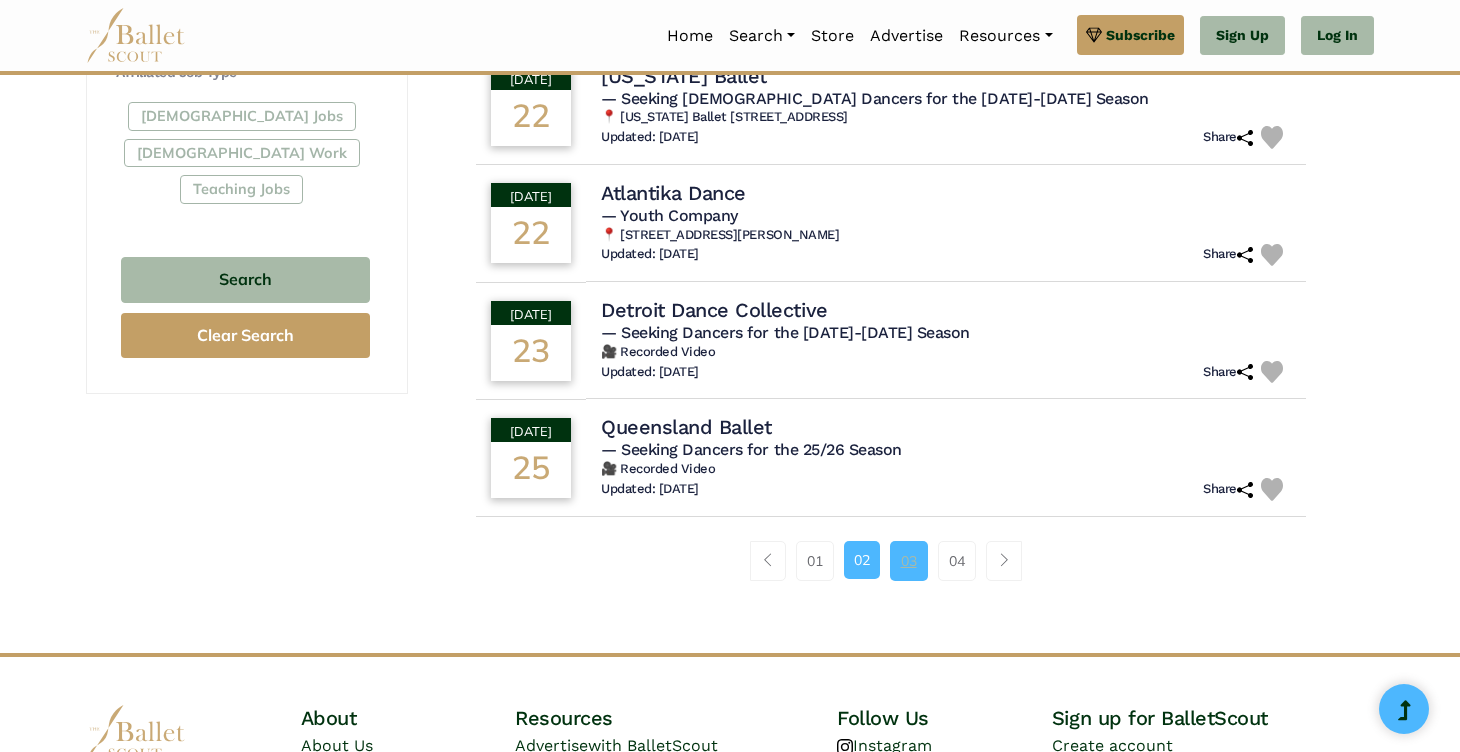 click on "03" at bounding box center (909, 561) 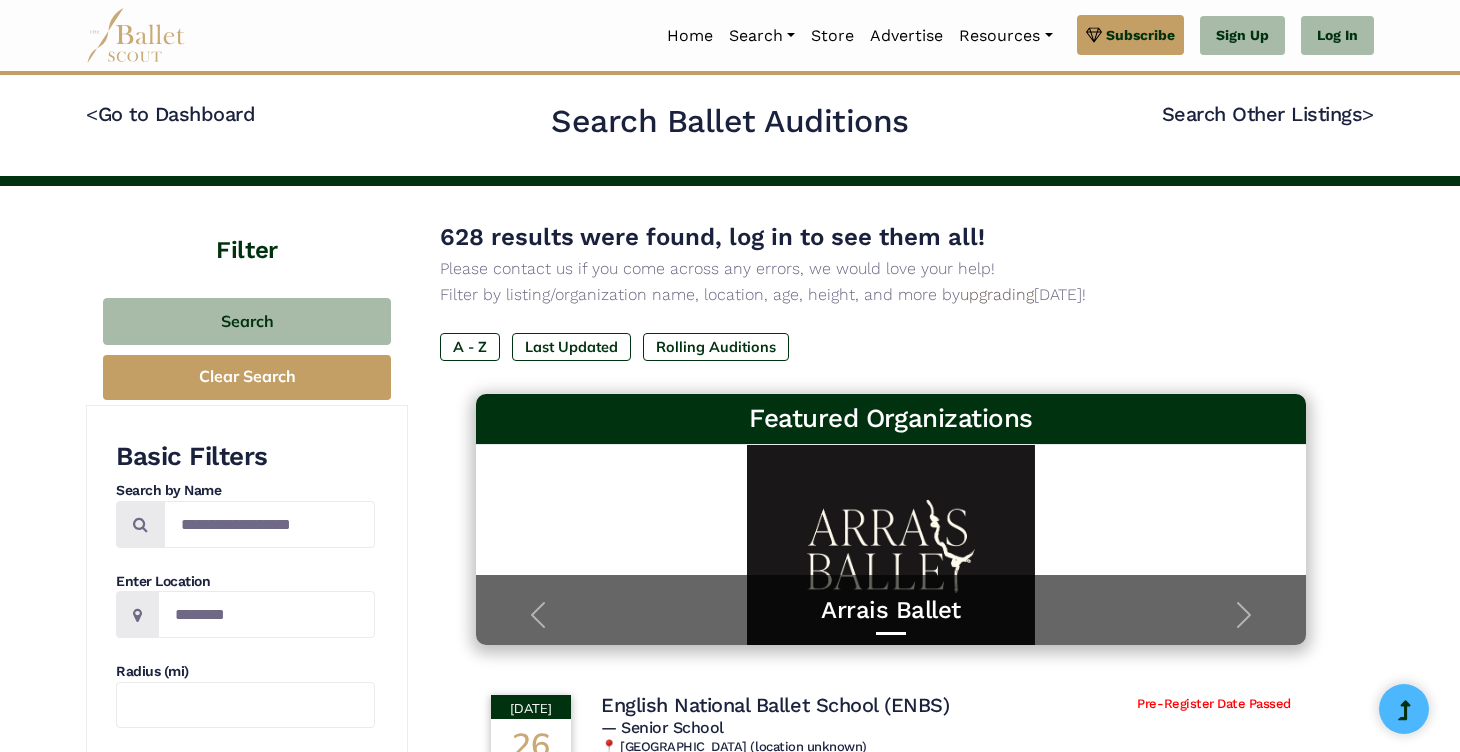 scroll, scrollTop: 0, scrollLeft: 0, axis: both 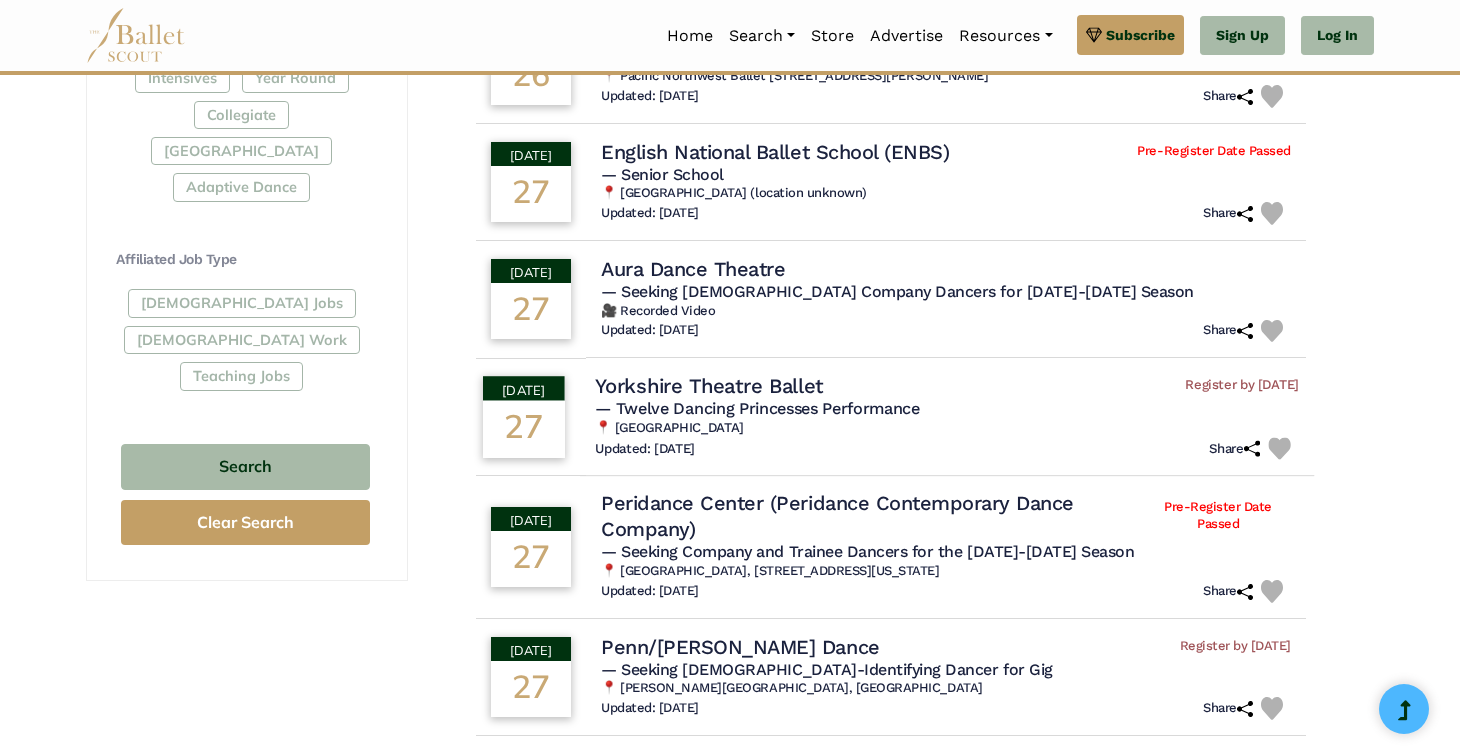 click on "Yorkshire Theatre Ballet" at bounding box center (709, 385) 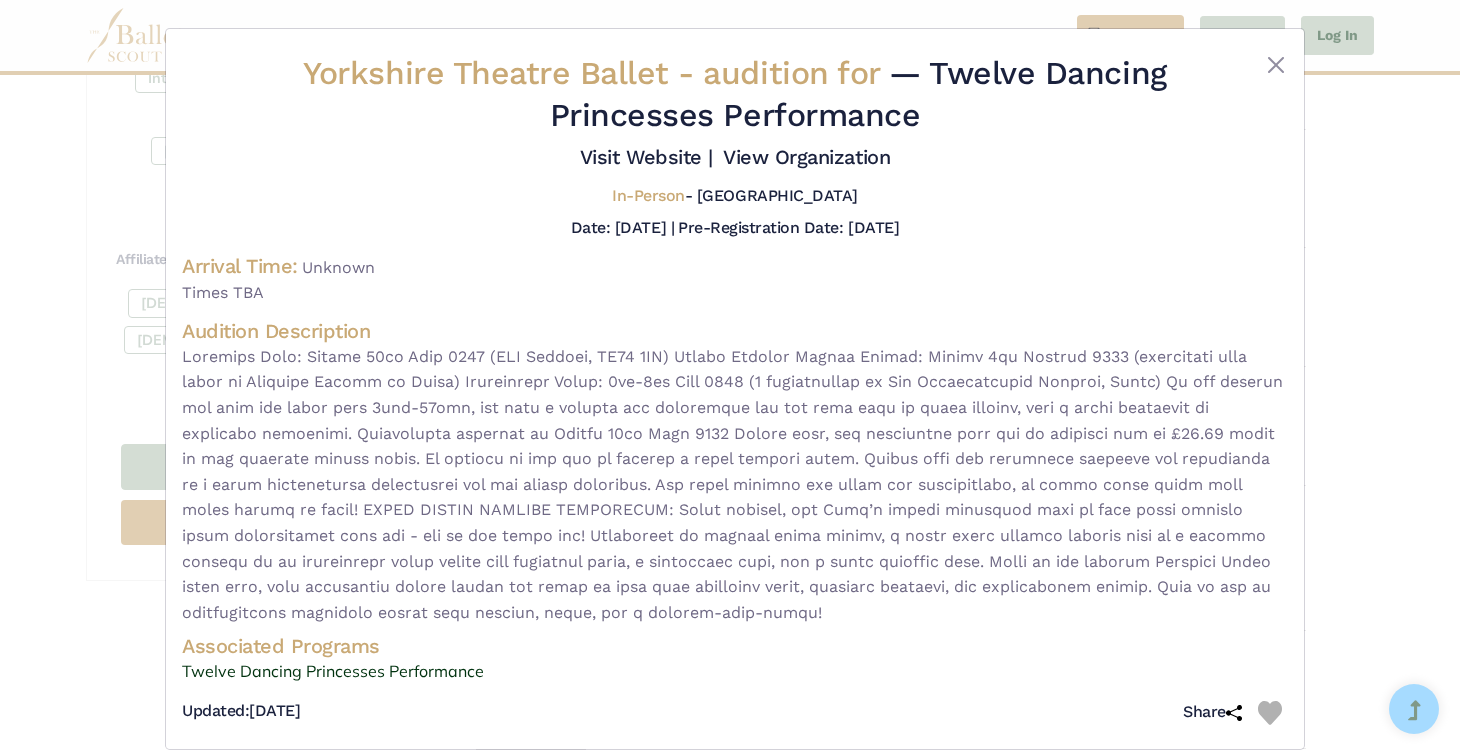 click on "Yorkshire Theatre Ballet
-
audition for
— Twelve Dancing Princesses Performance
Visit Website |" at bounding box center (735, 376) 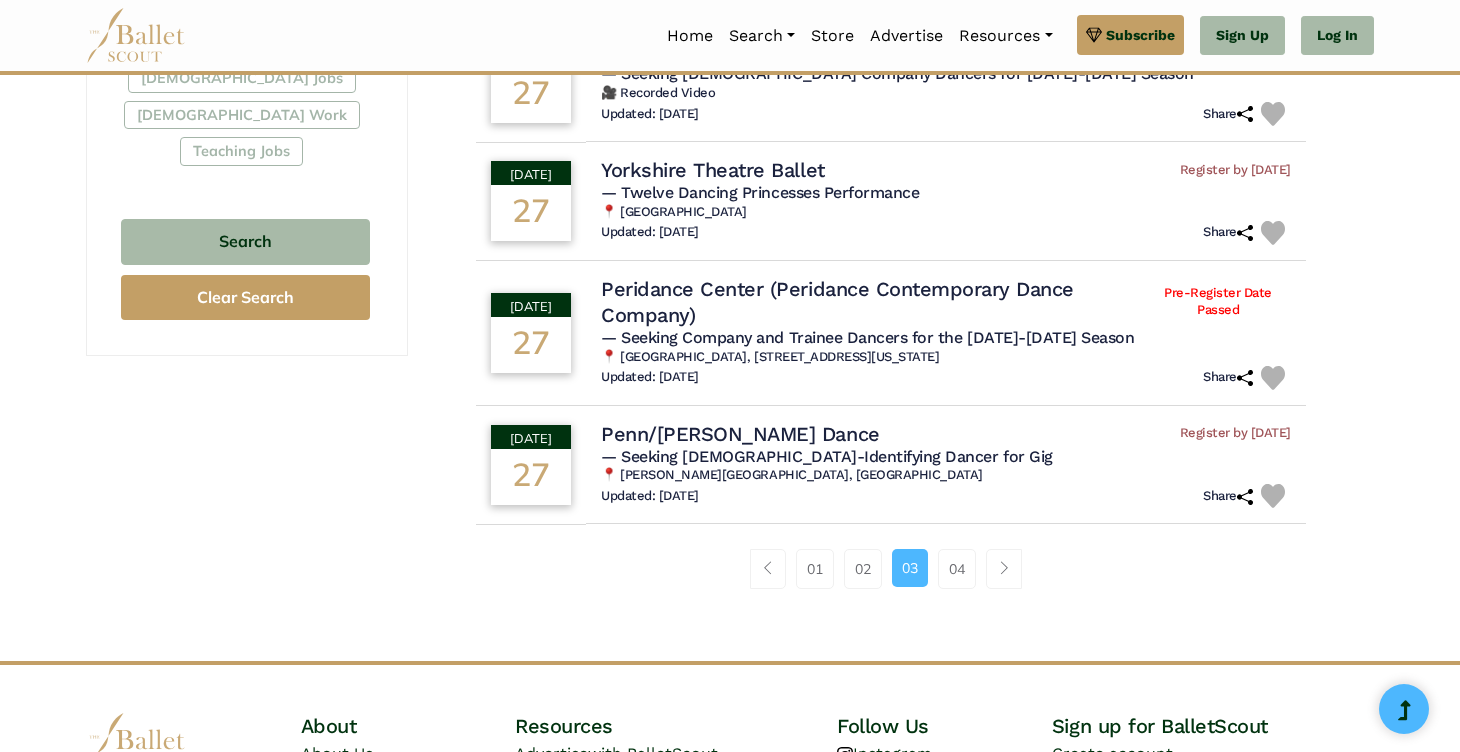 scroll, scrollTop: 1251, scrollLeft: 0, axis: vertical 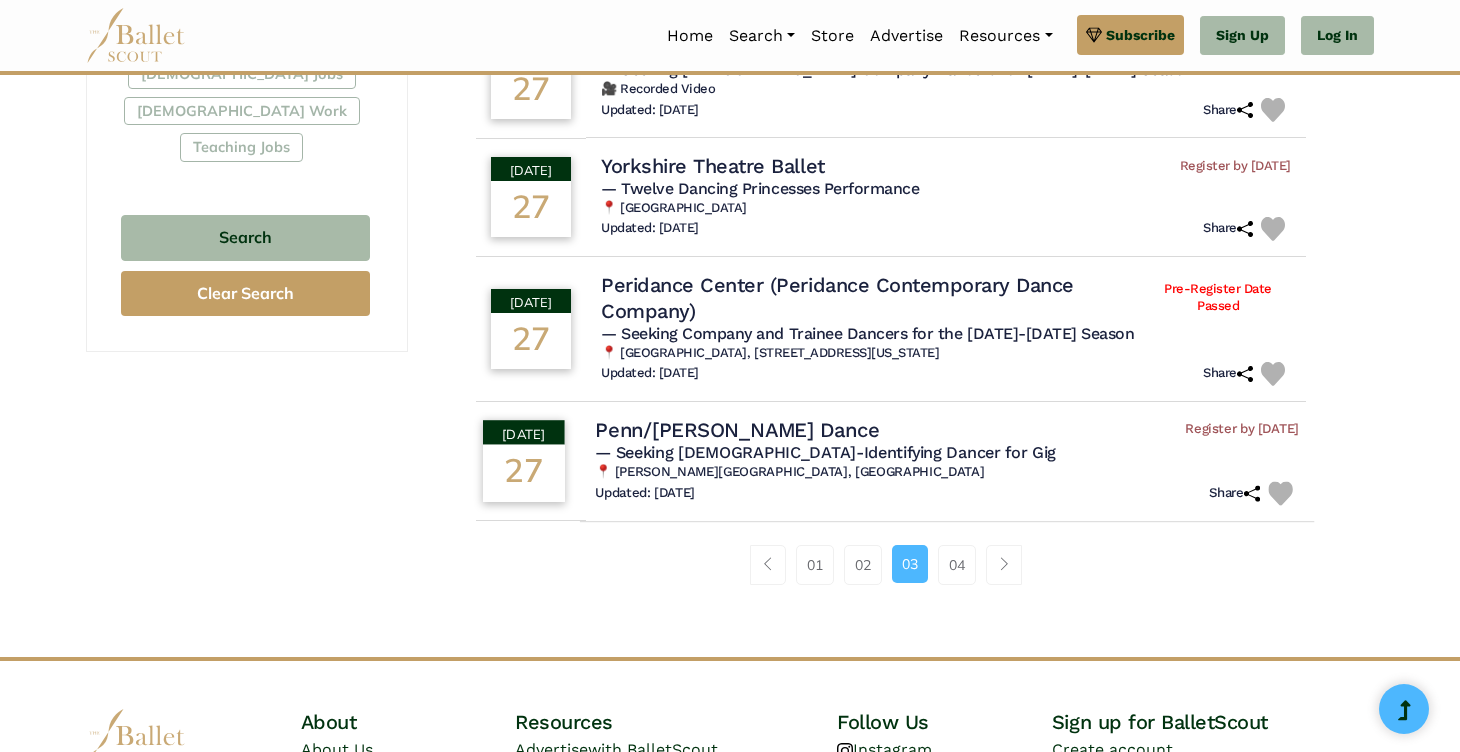 click on "— Seeking Female-Identifying Dancer for Gig" at bounding box center (825, 451) 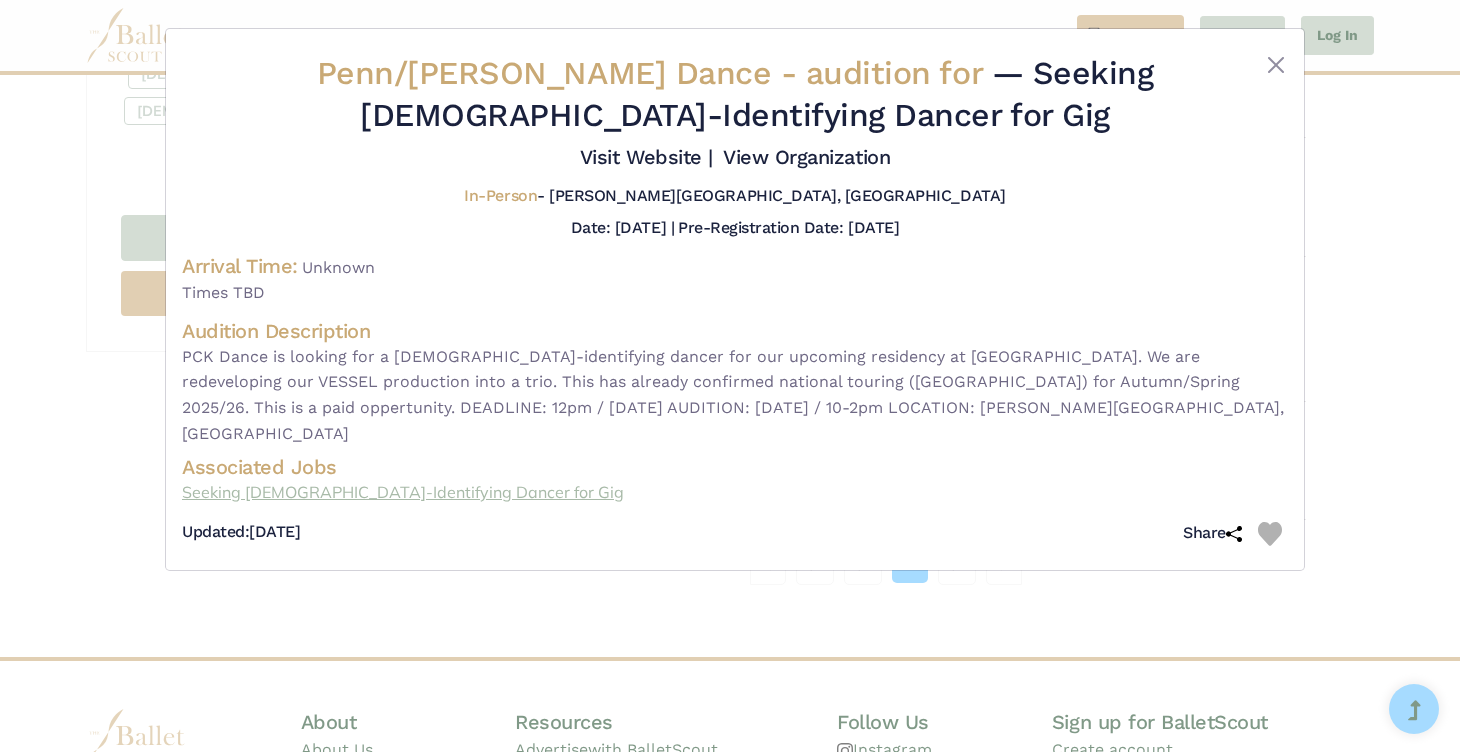 click on "Seeking Female-Identifying Dancer for Gig" at bounding box center [735, 493] 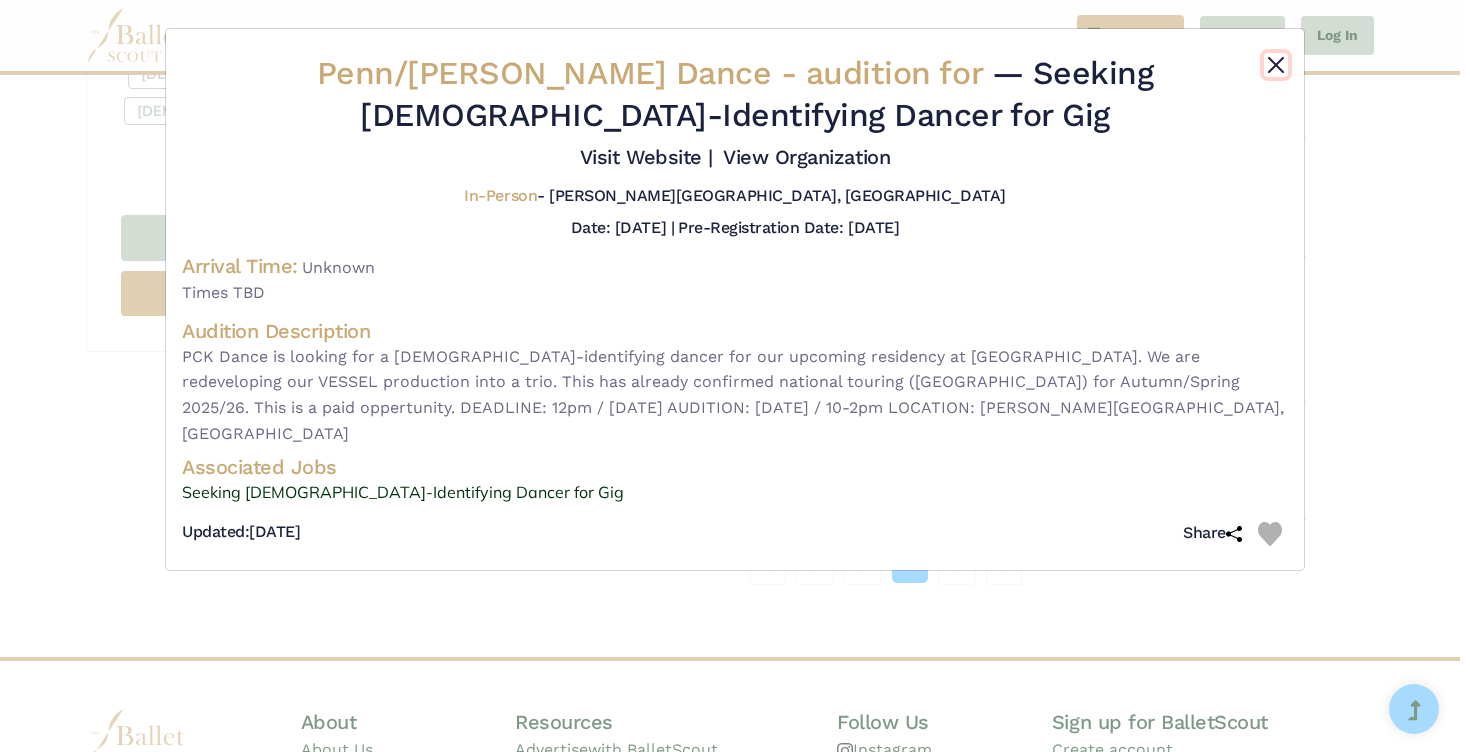 click at bounding box center (1276, 65) 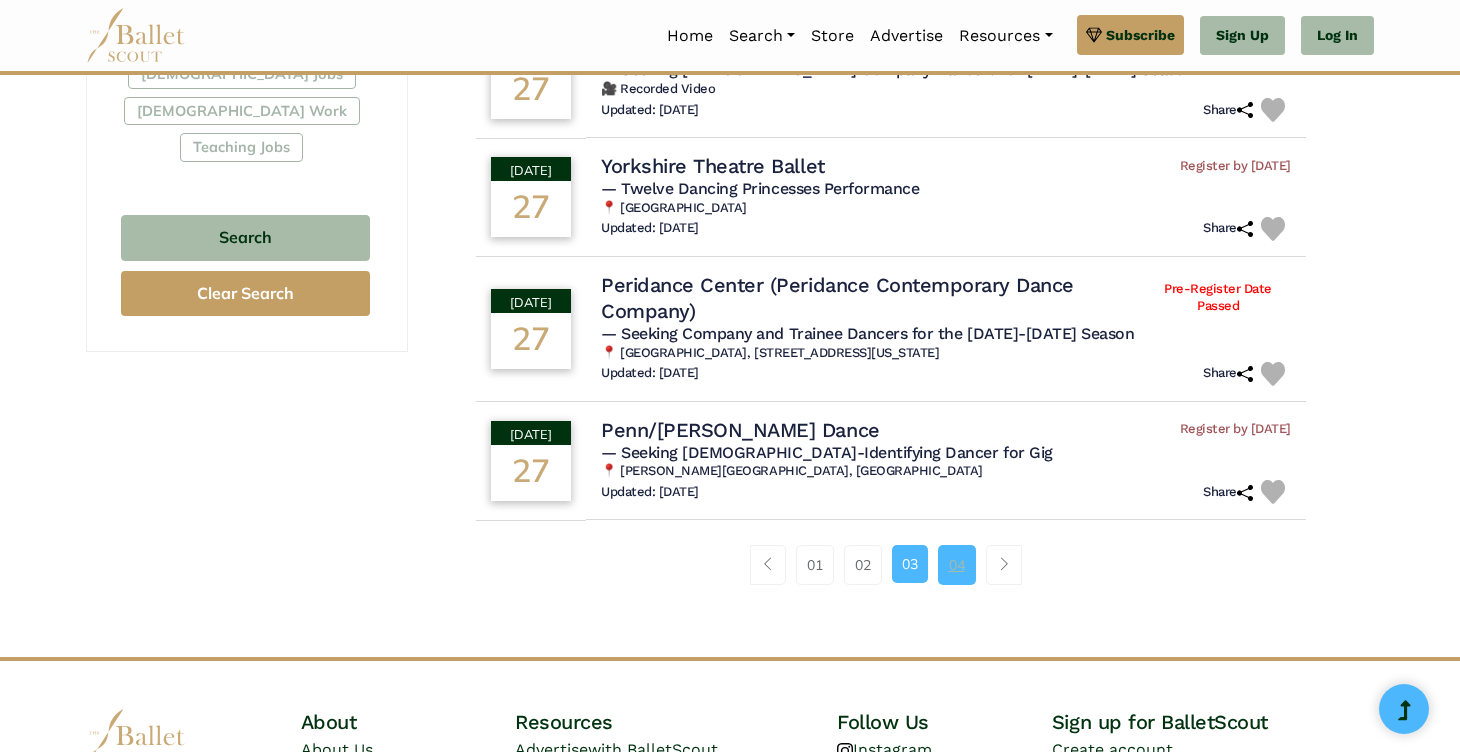 click on "04" at bounding box center (957, 565) 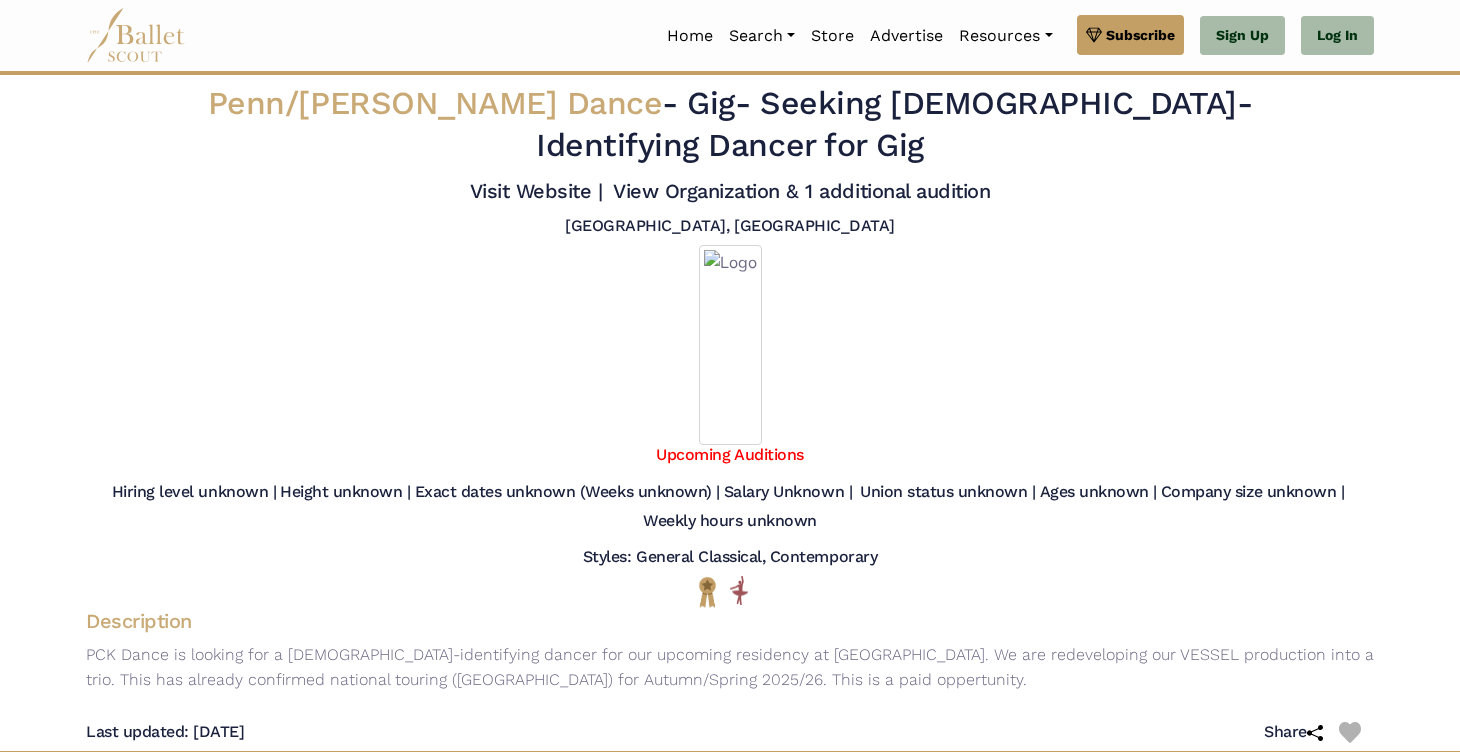 scroll, scrollTop: 0, scrollLeft: 0, axis: both 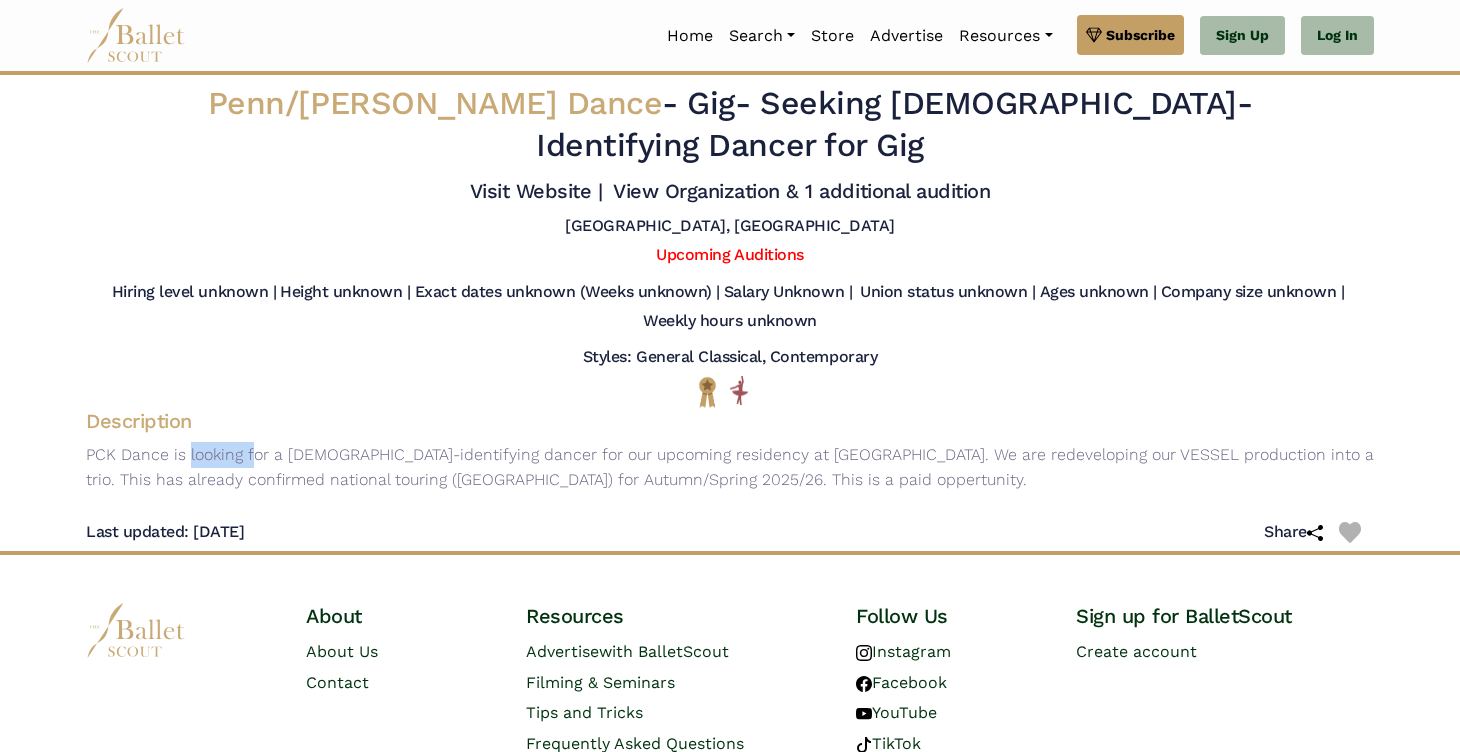 drag, startPoint x: 87, startPoint y: 451, endPoint x: 167, endPoint y: 453, distance: 80.024994 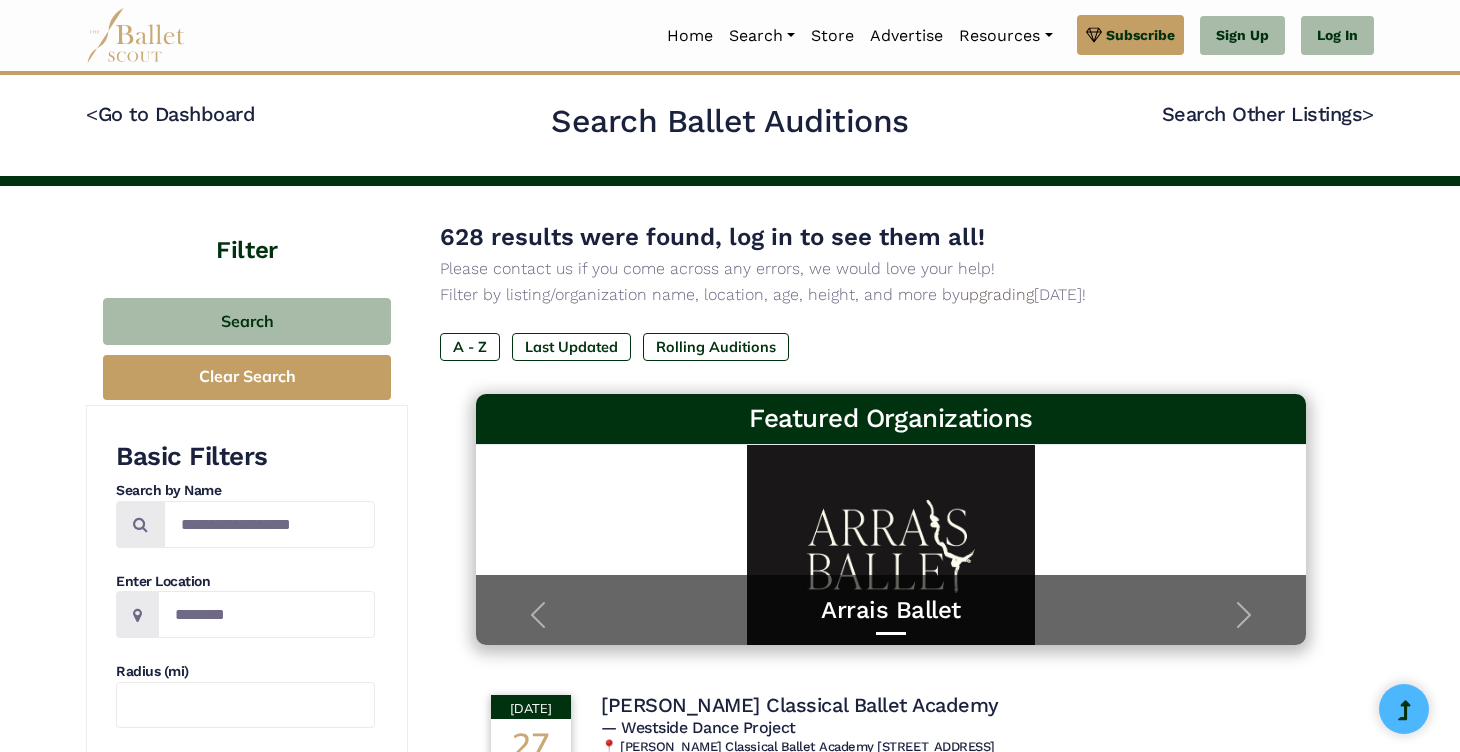 scroll, scrollTop: 0, scrollLeft: 0, axis: both 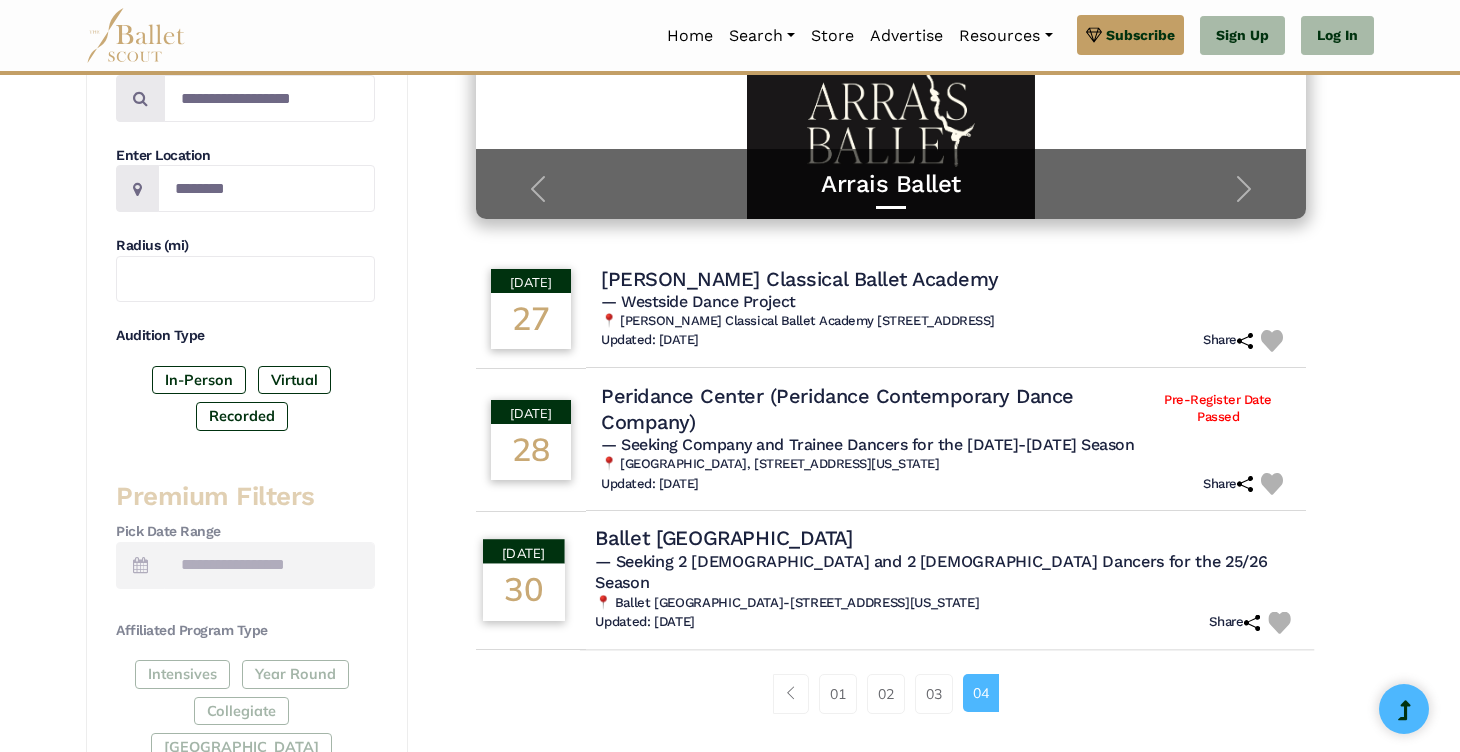 click on "— Seeking 2 [DEMOGRAPHIC_DATA] and 2 [DEMOGRAPHIC_DATA] Dancers for the 25/26 Season" at bounding box center [931, 572] 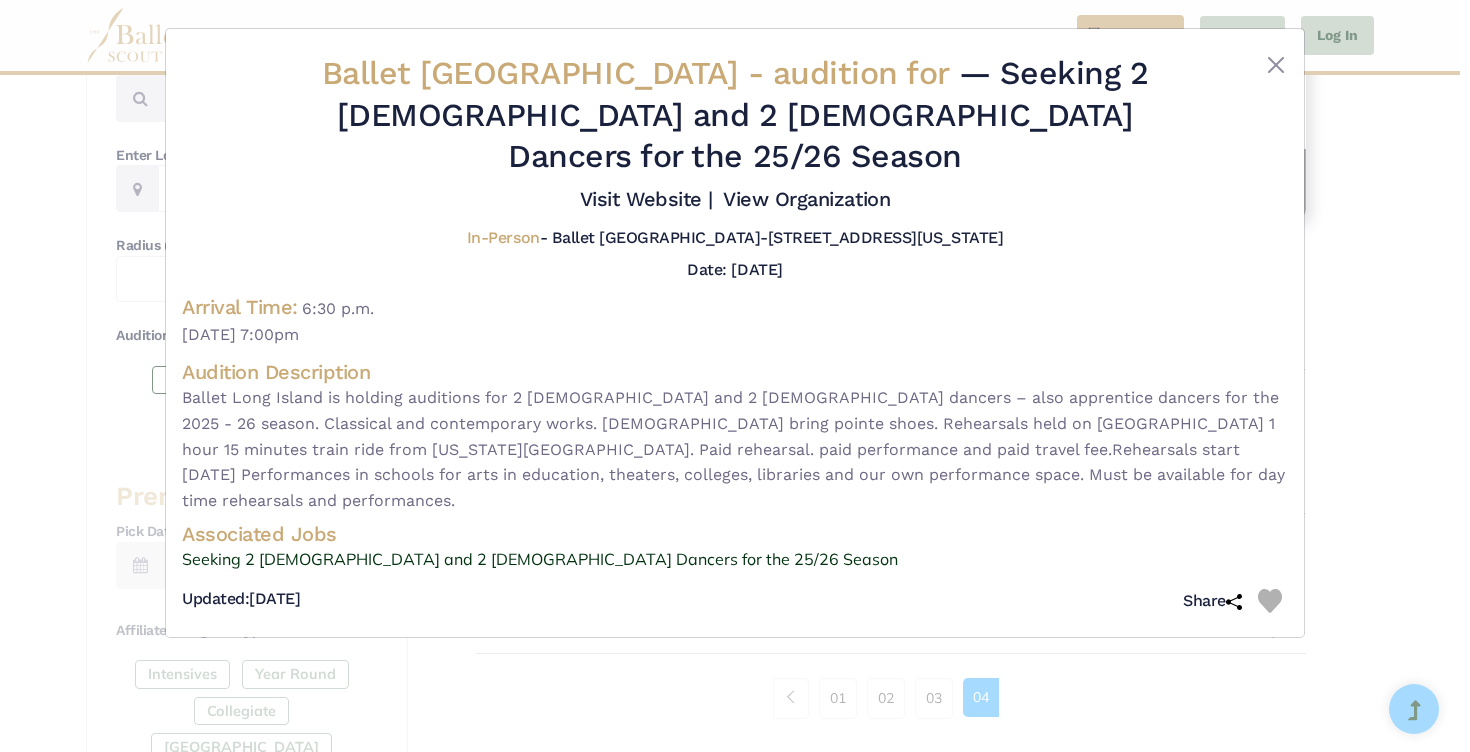 click on "Ballet [GEOGRAPHIC_DATA]
-
audition for
— Seeking 2 [DEMOGRAPHIC_DATA] and 2 [DEMOGRAPHIC_DATA] Dancers for the 25/26 Season
Visit Website |" at bounding box center [735, 376] 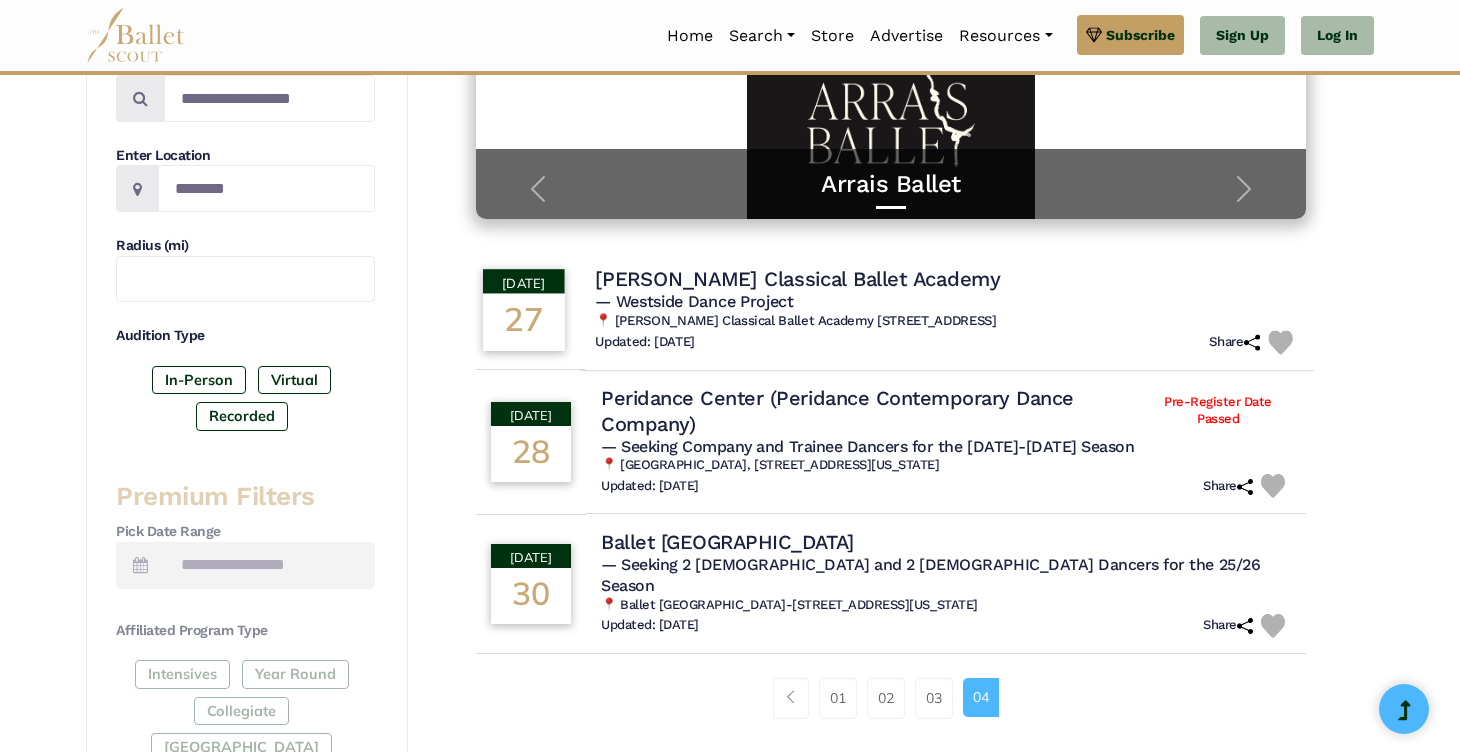 click on "— Westside Dance Project" at bounding box center [947, 302] 